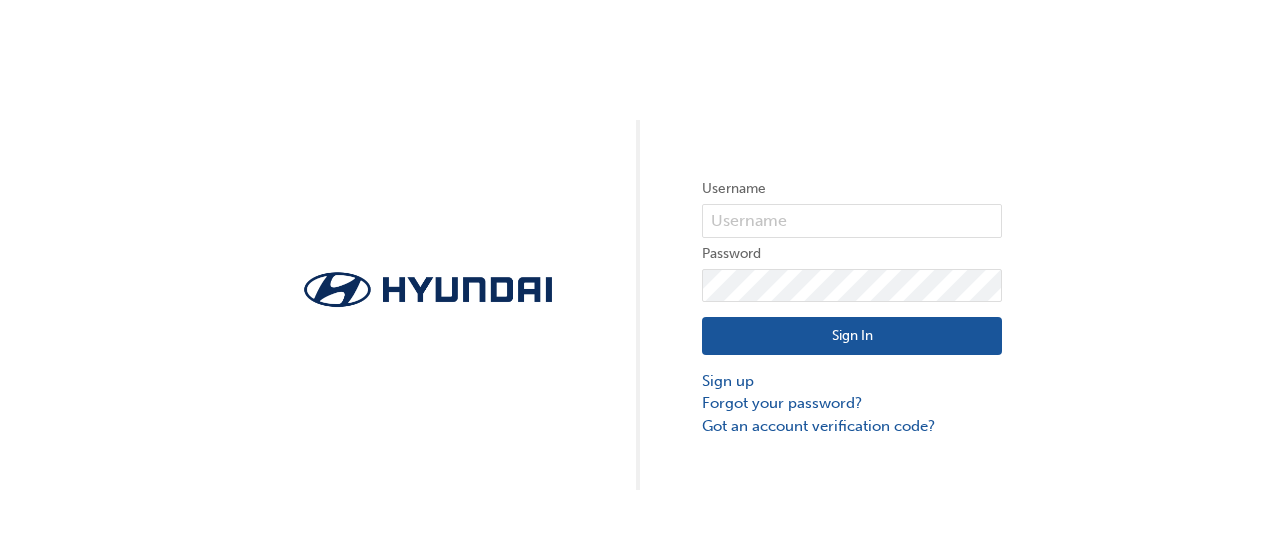 scroll, scrollTop: 0, scrollLeft: 0, axis: both 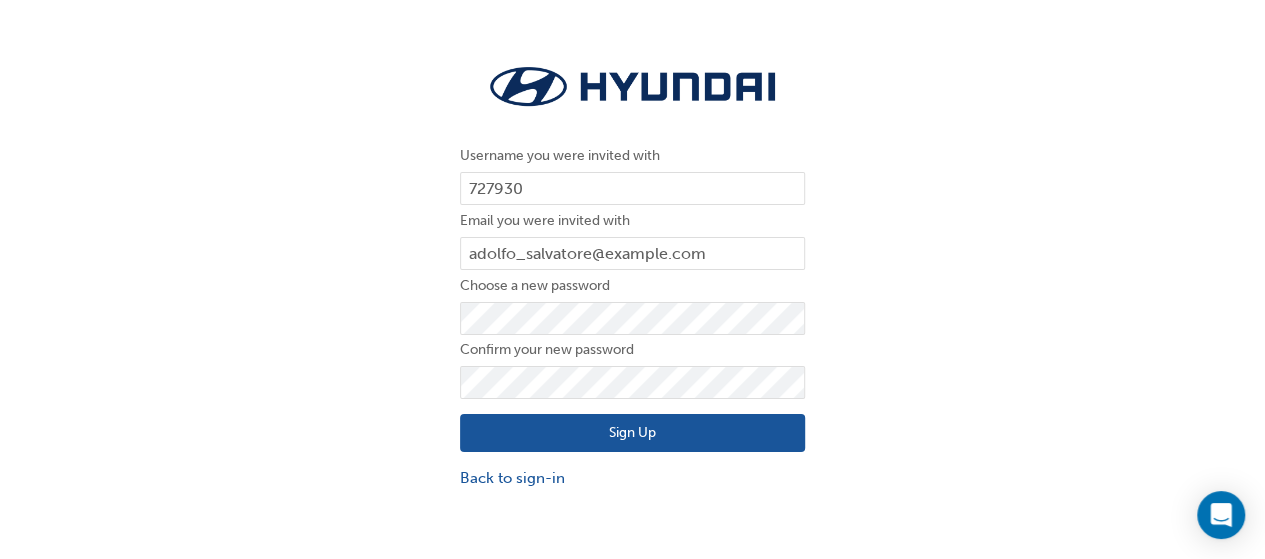 click on "Sign Up" at bounding box center [632, 433] 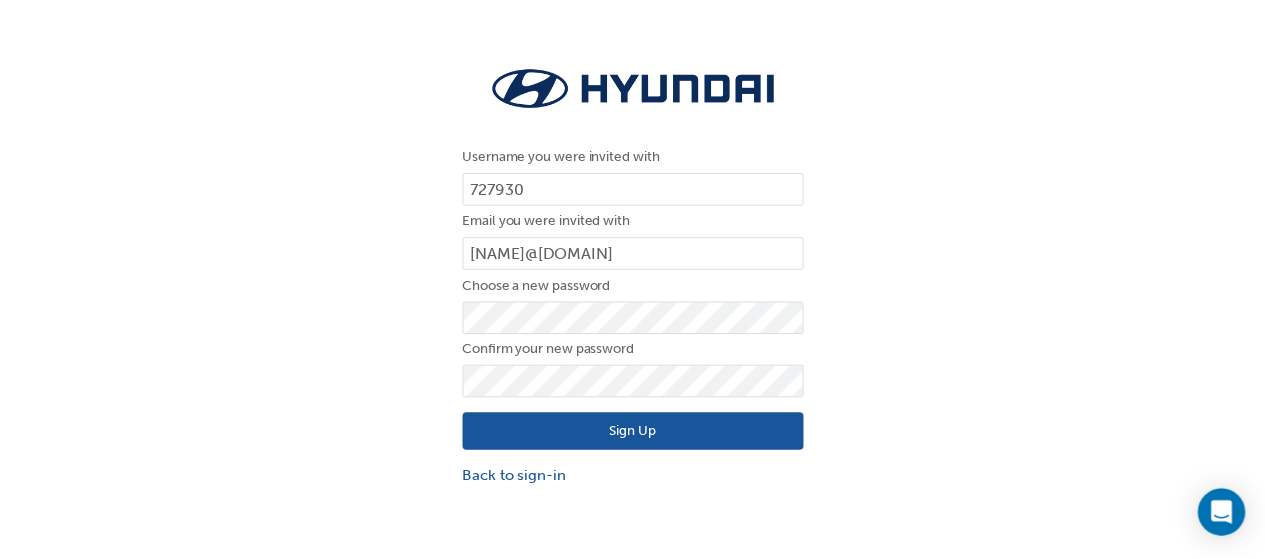 scroll, scrollTop: 0, scrollLeft: 0, axis: both 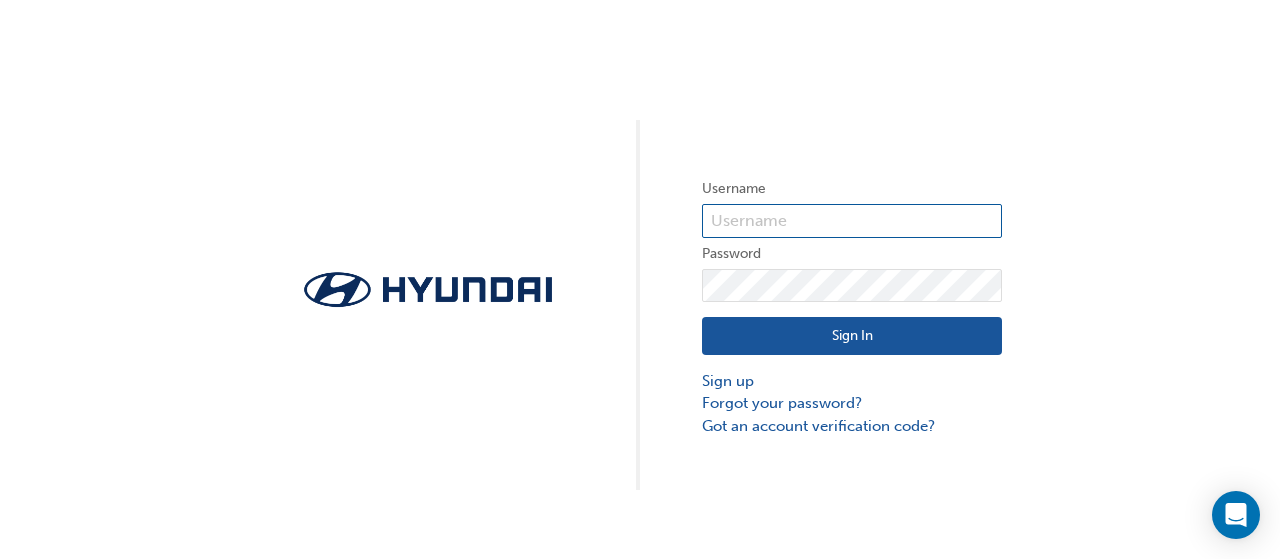 click at bounding box center [852, 221] 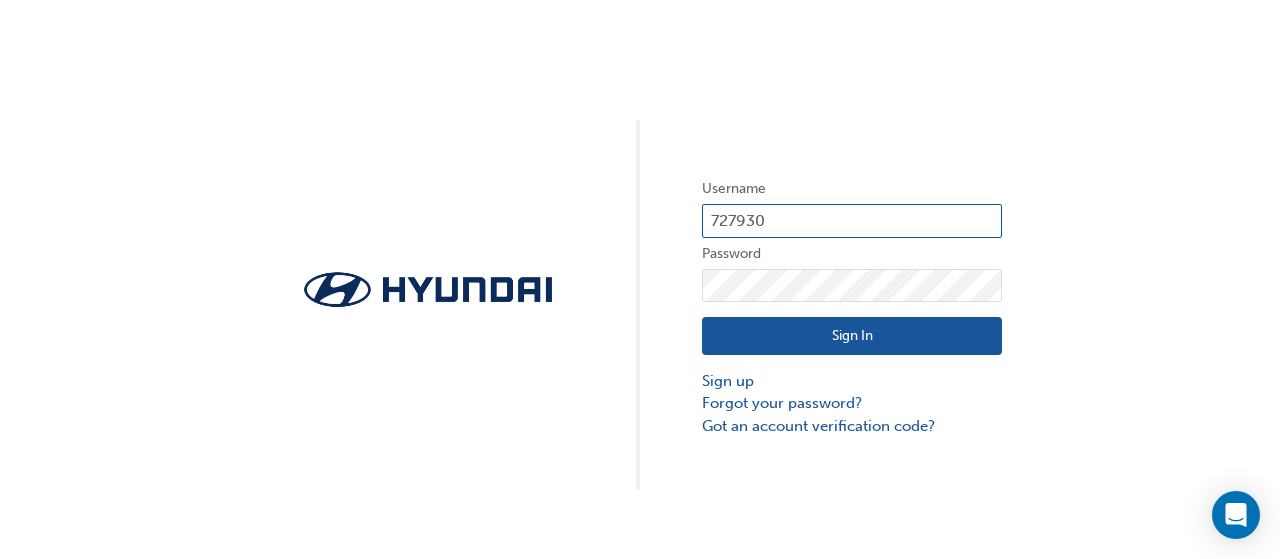 type on "727930" 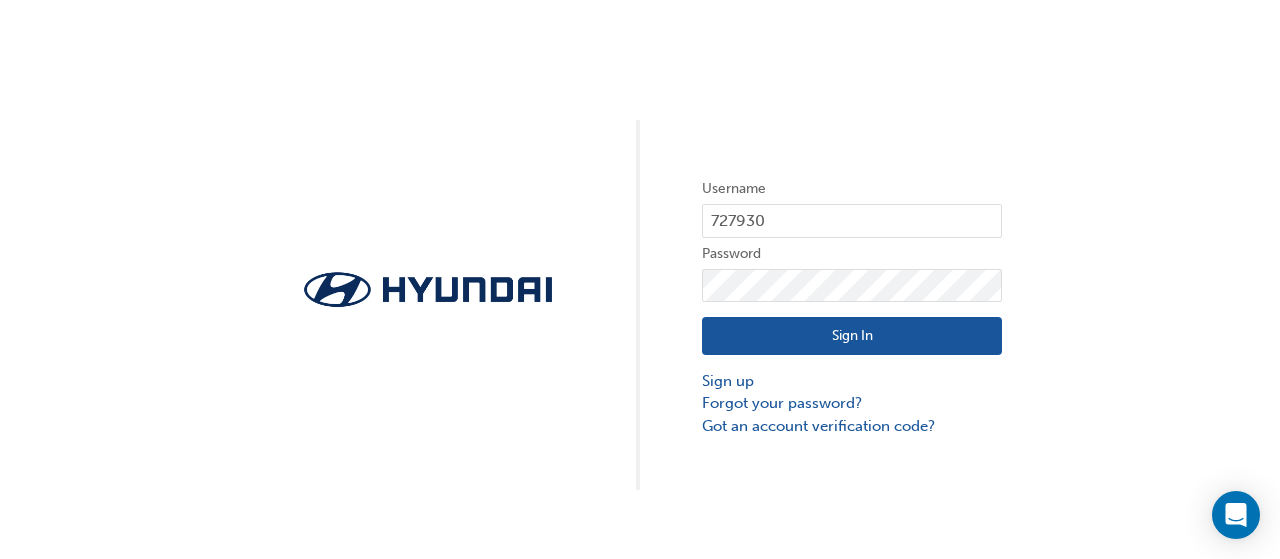click on "Sign In" at bounding box center (852, 336) 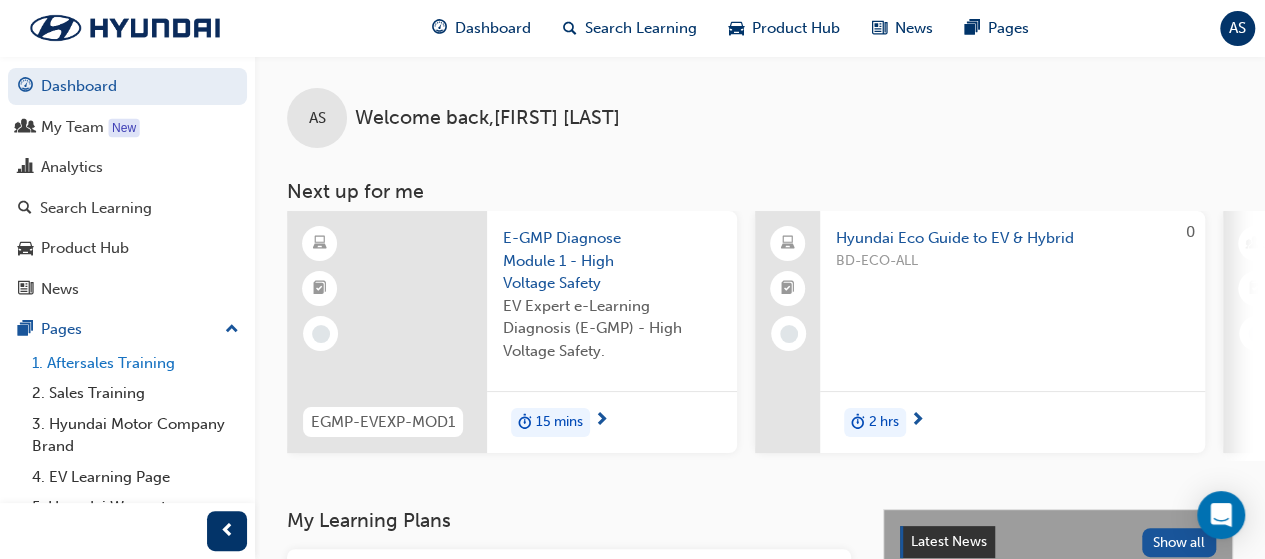 click on "1. Aftersales Training" at bounding box center (135, 363) 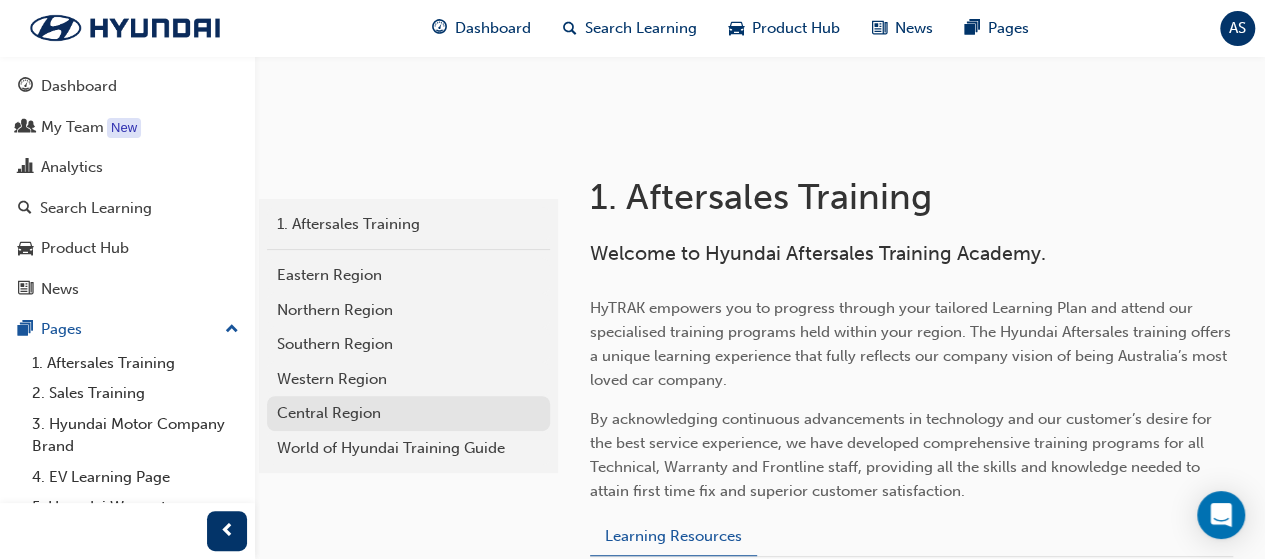 scroll, scrollTop: 300, scrollLeft: 0, axis: vertical 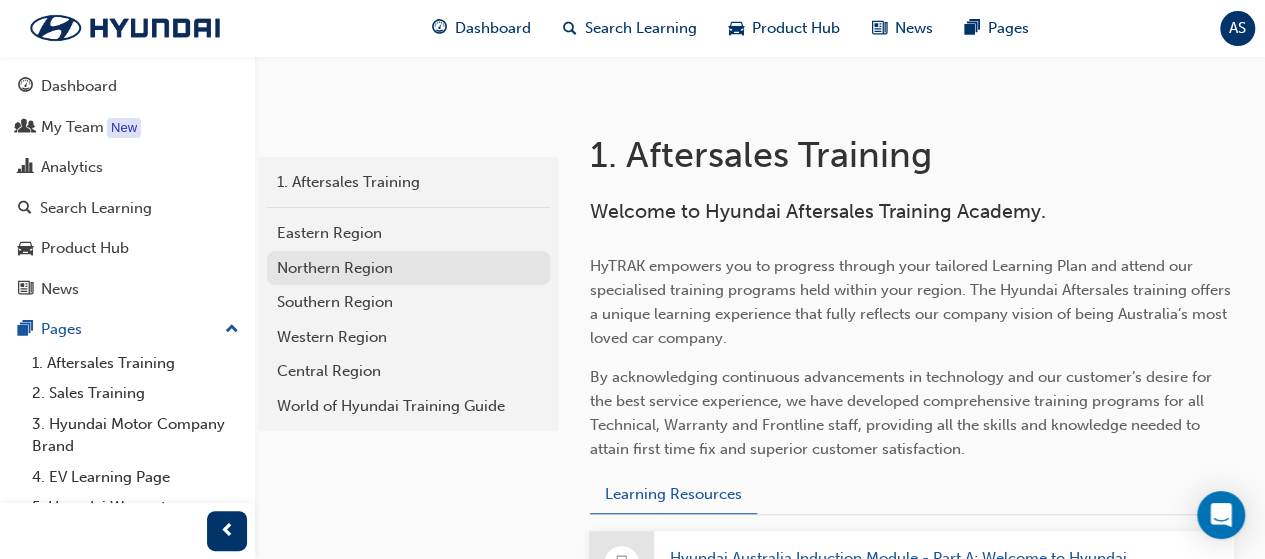 click on "Northern Region" at bounding box center (408, 268) 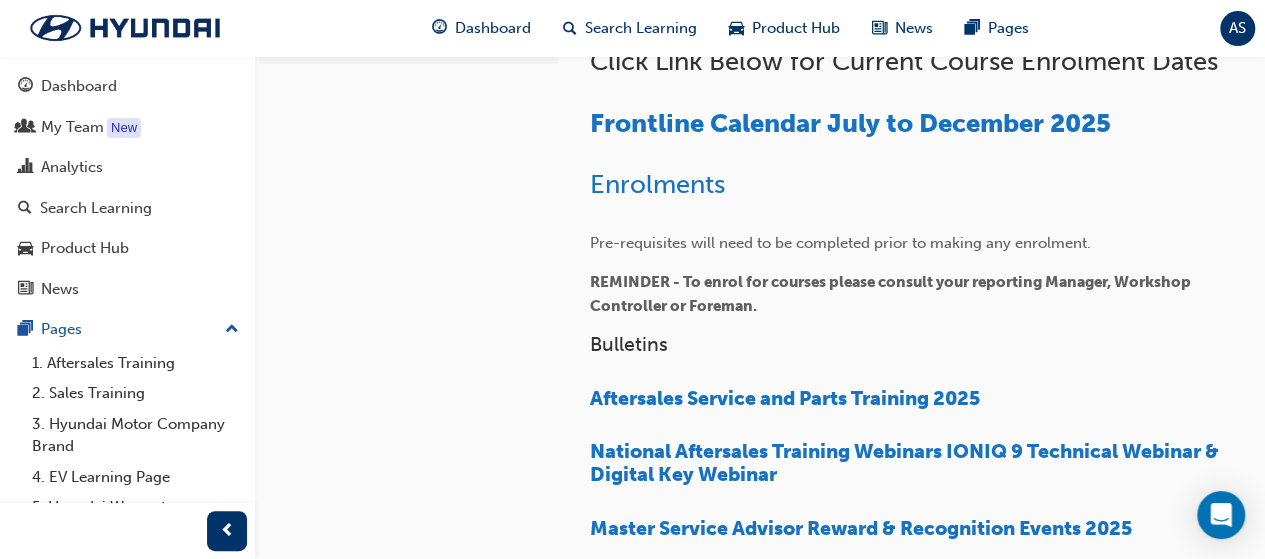 scroll, scrollTop: 600, scrollLeft: 0, axis: vertical 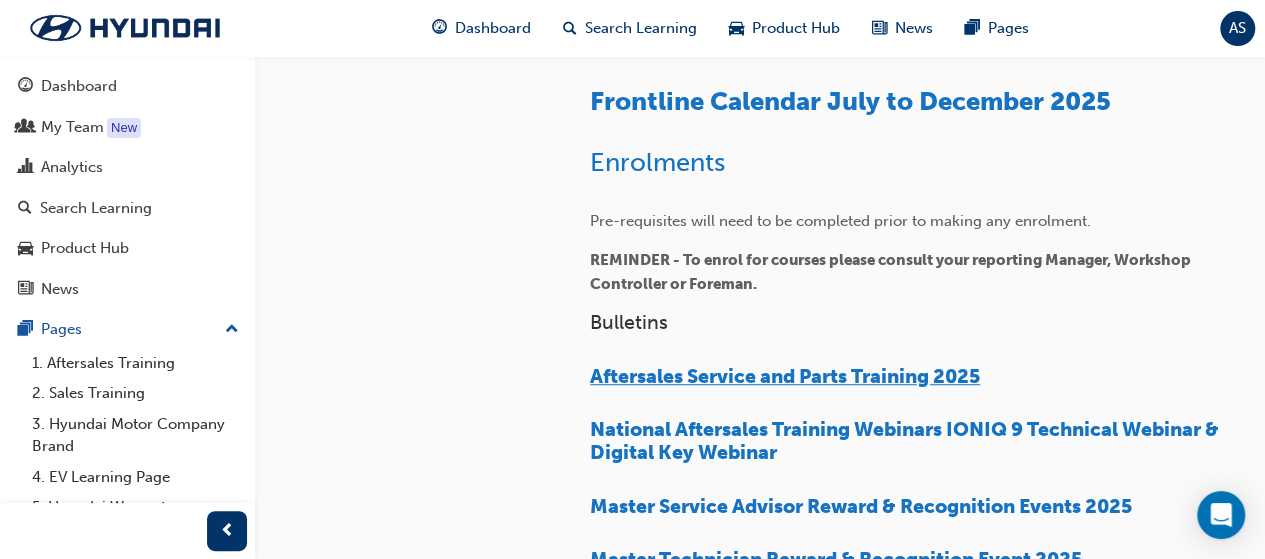 click on "Aftersales Service and Parts Training 2025" at bounding box center (785, 376) 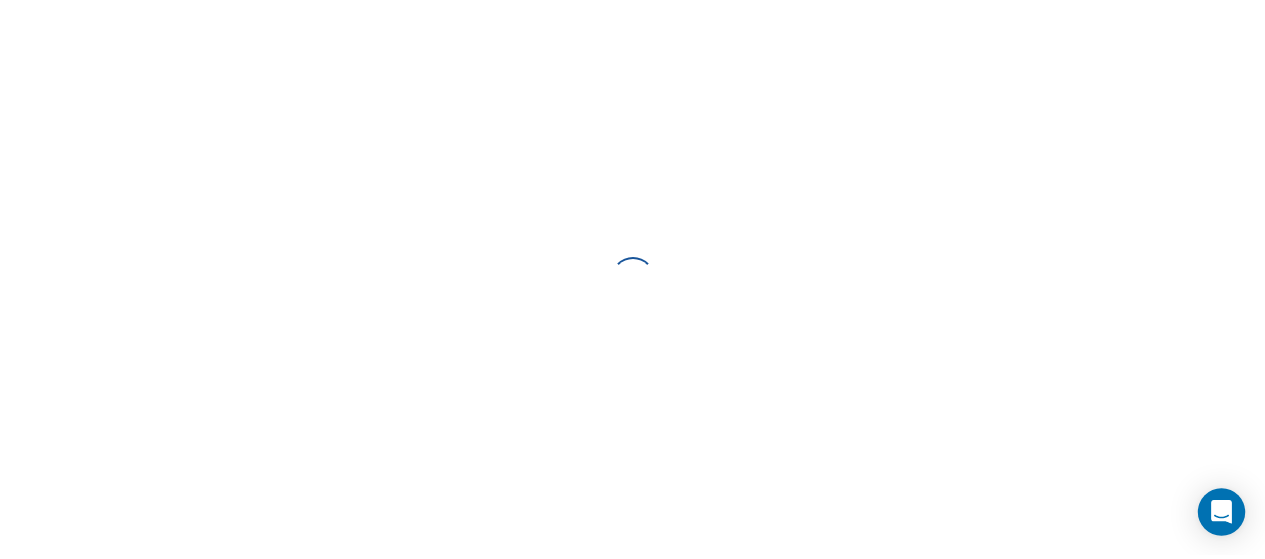 scroll, scrollTop: 0, scrollLeft: 0, axis: both 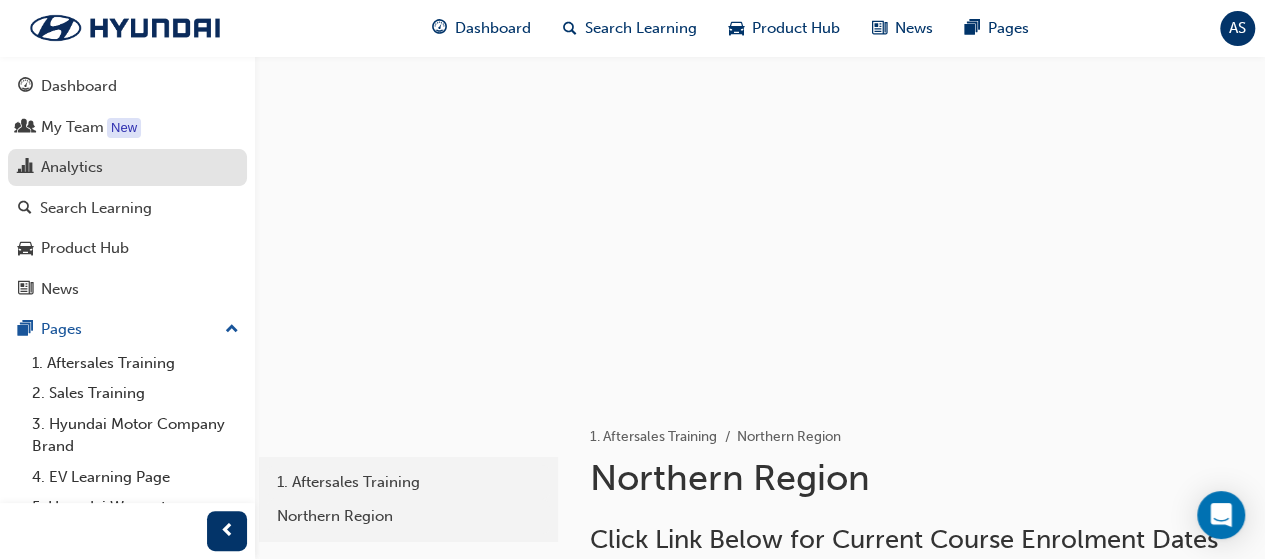 click on "Analytics" at bounding box center (72, 167) 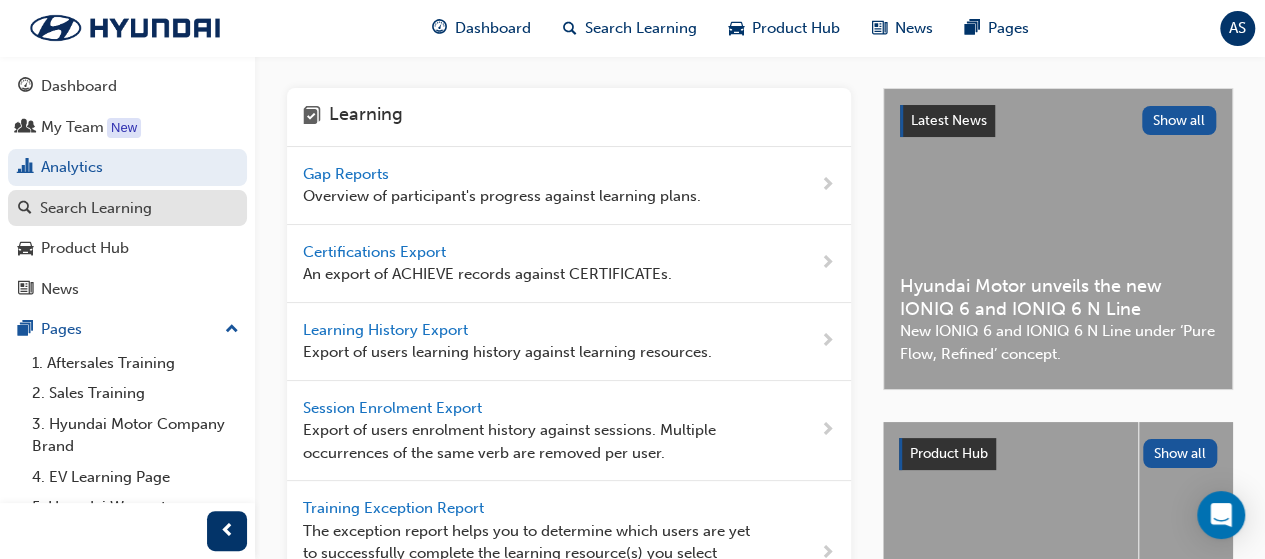 click on "Search Learning" at bounding box center (96, 208) 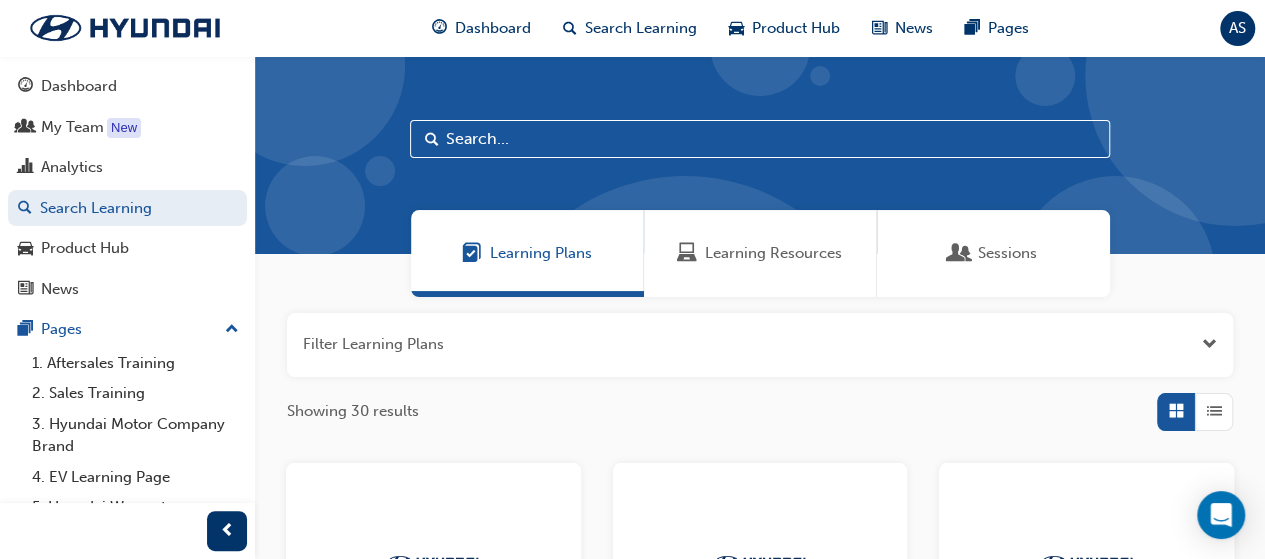 click on "Sessions" at bounding box center (1007, 253) 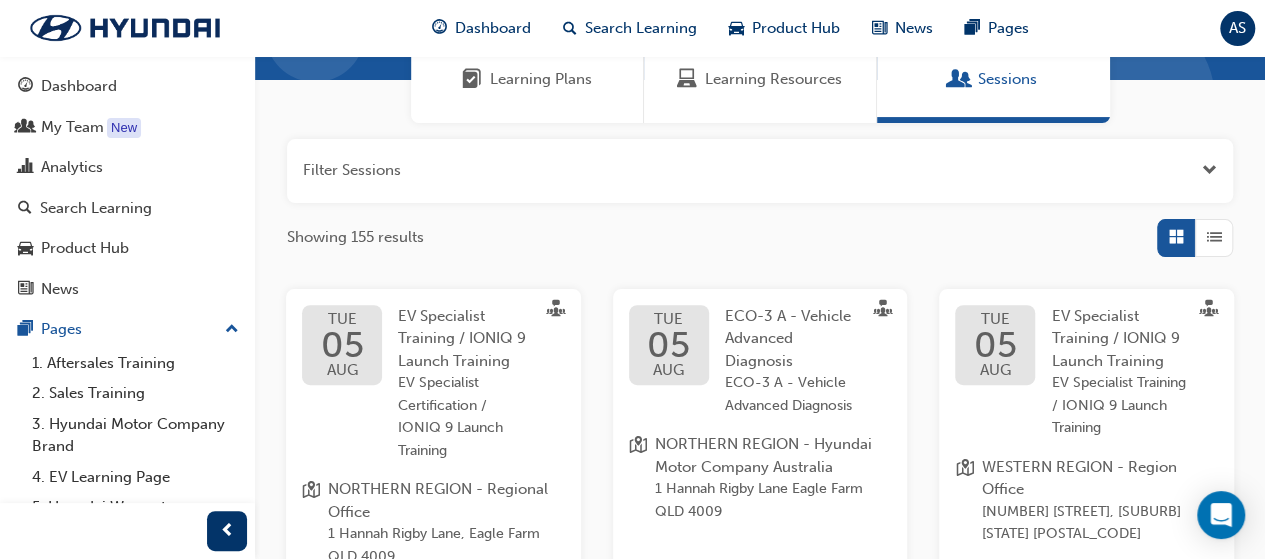 scroll, scrollTop: 61, scrollLeft: 0, axis: vertical 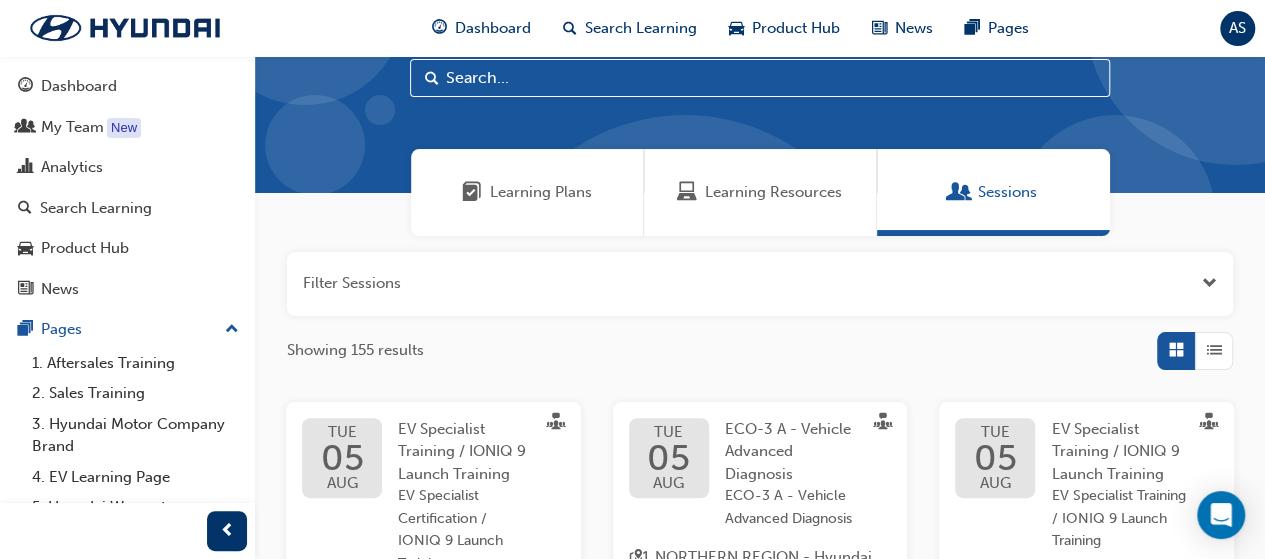 click at bounding box center (760, 284) 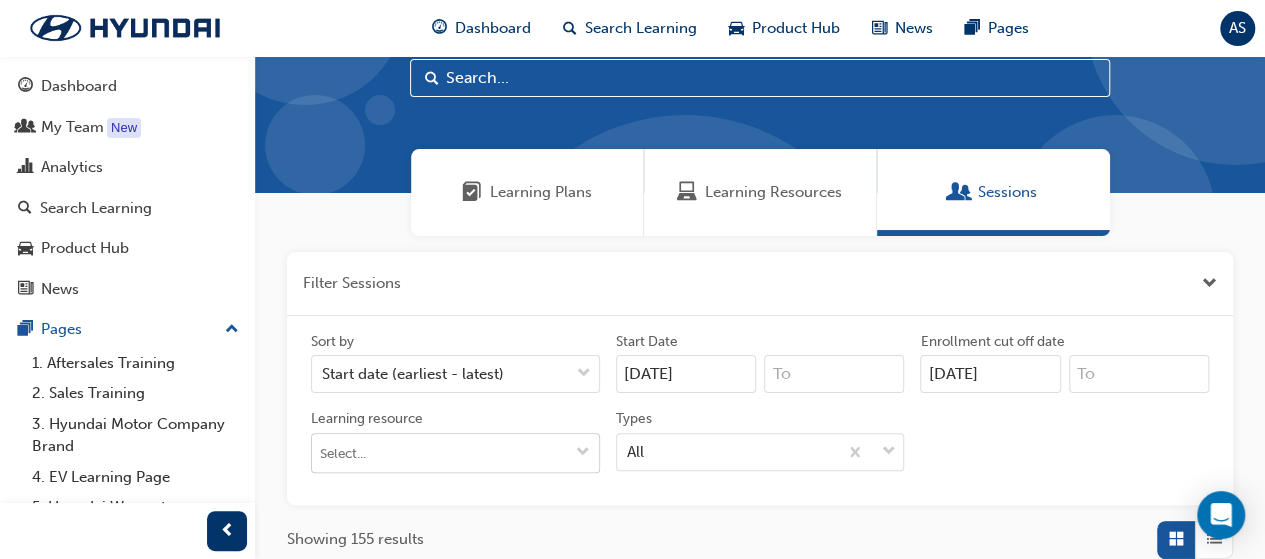 click at bounding box center [583, 453] 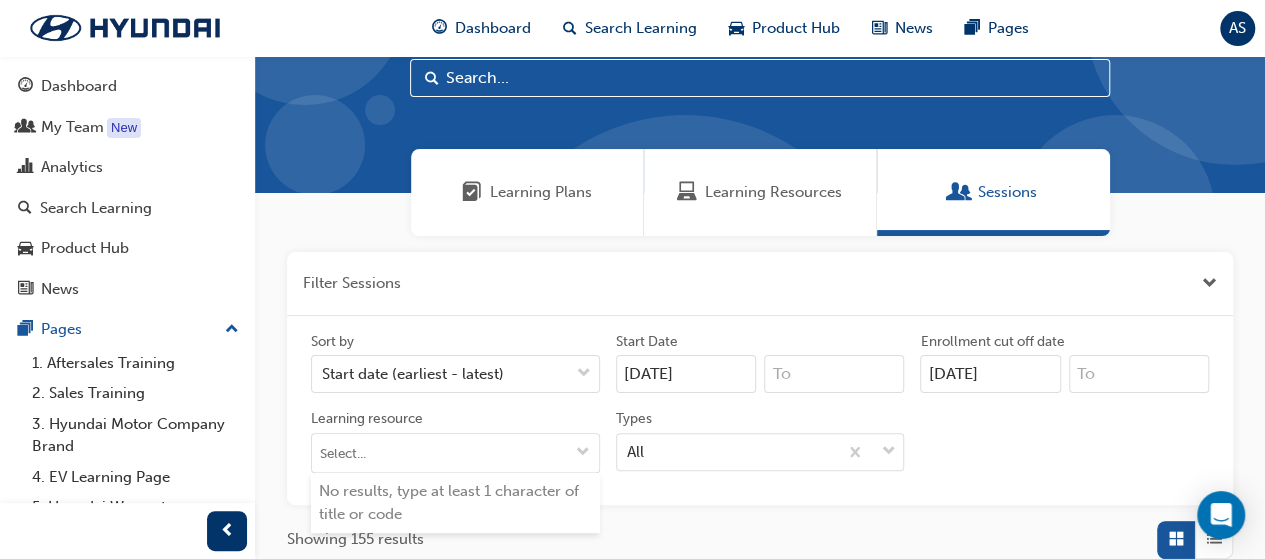 click at bounding box center [760, 284] 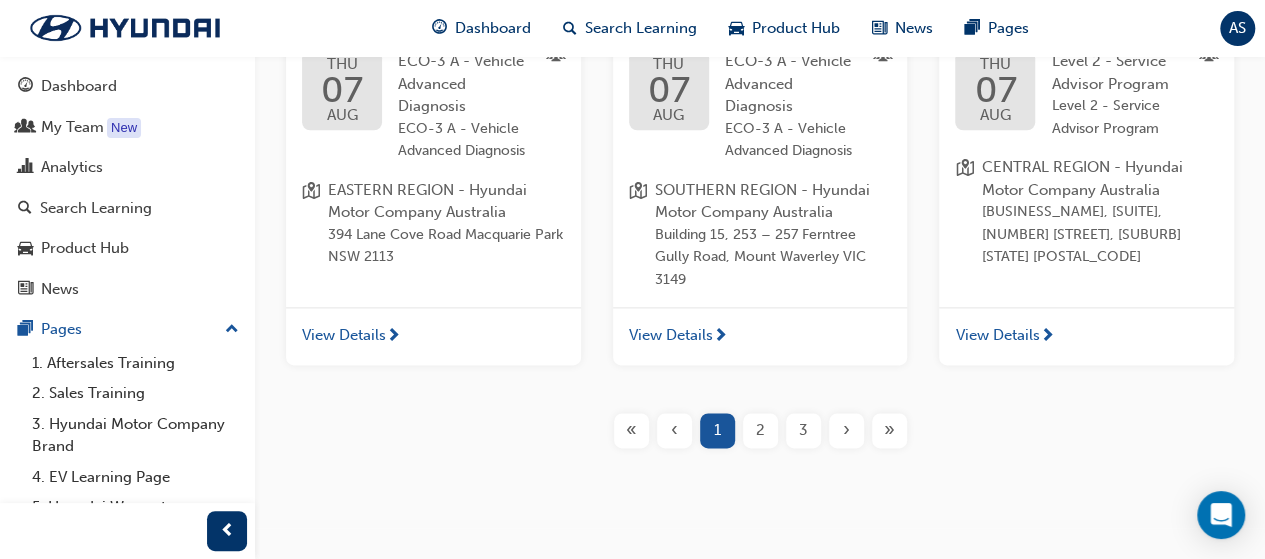 scroll, scrollTop: 1161, scrollLeft: 0, axis: vertical 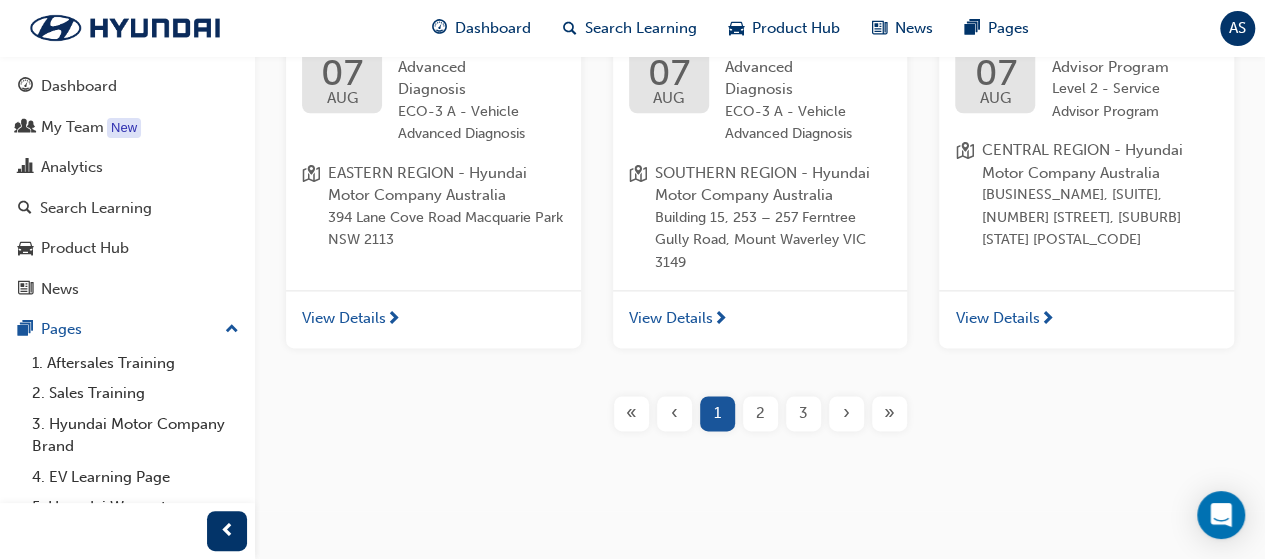 click on "2" at bounding box center [760, 413] 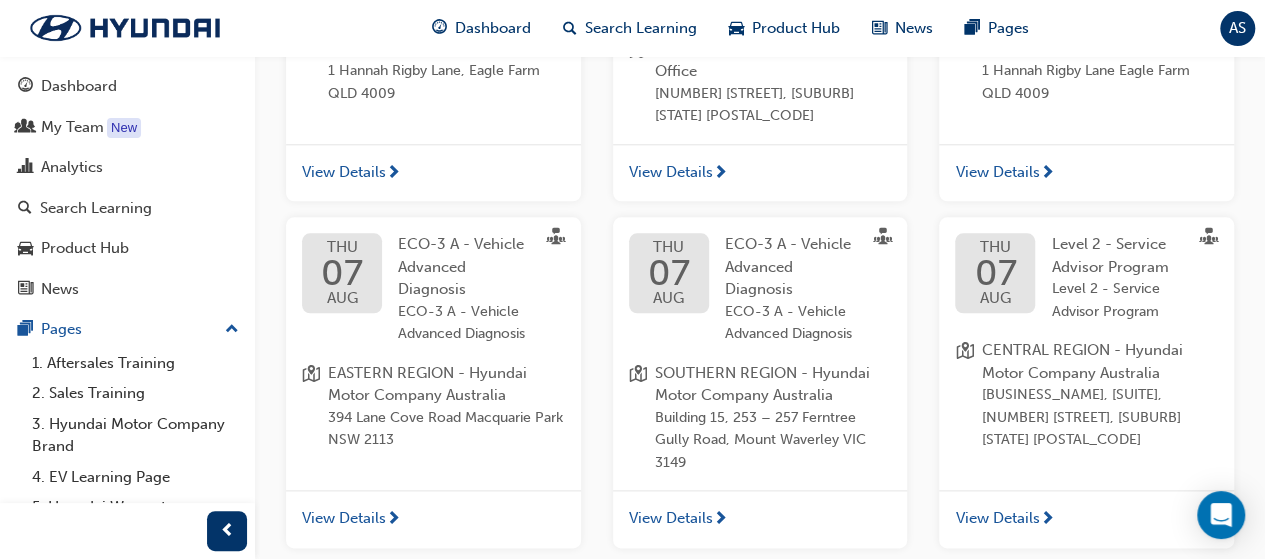 scroll, scrollTop: 1061, scrollLeft: 0, axis: vertical 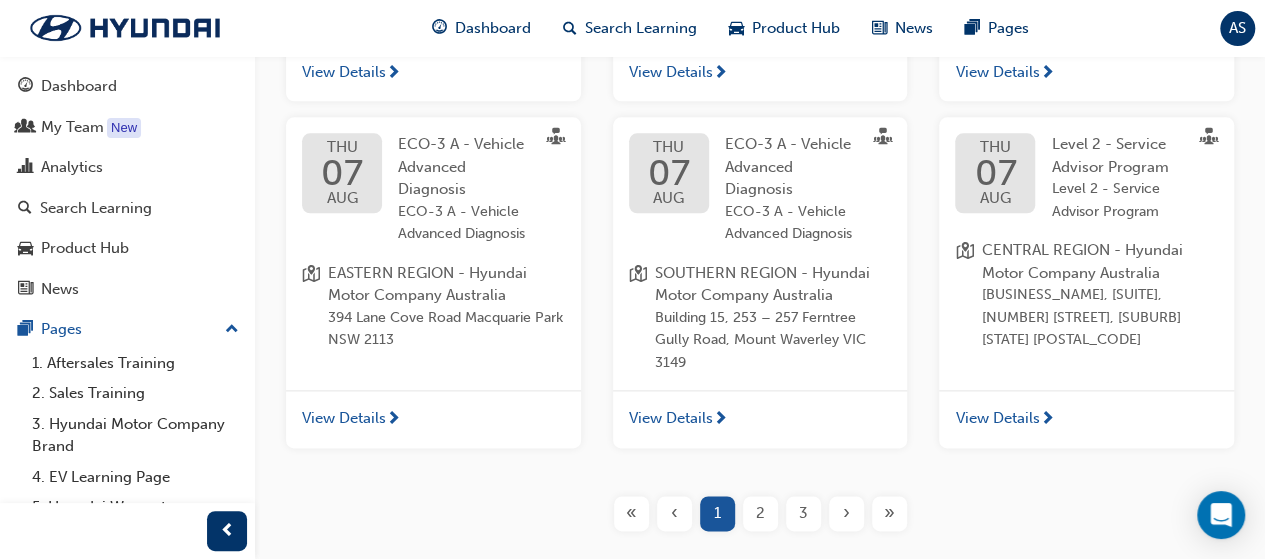 click on "›" at bounding box center [846, 513] 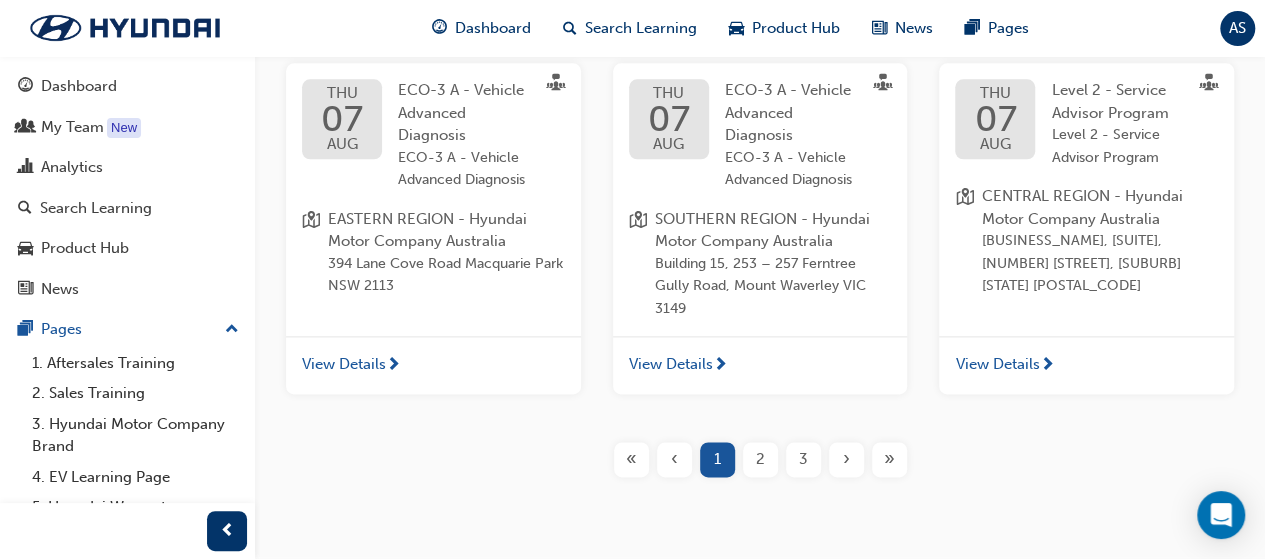 scroll, scrollTop: 1161, scrollLeft: 0, axis: vertical 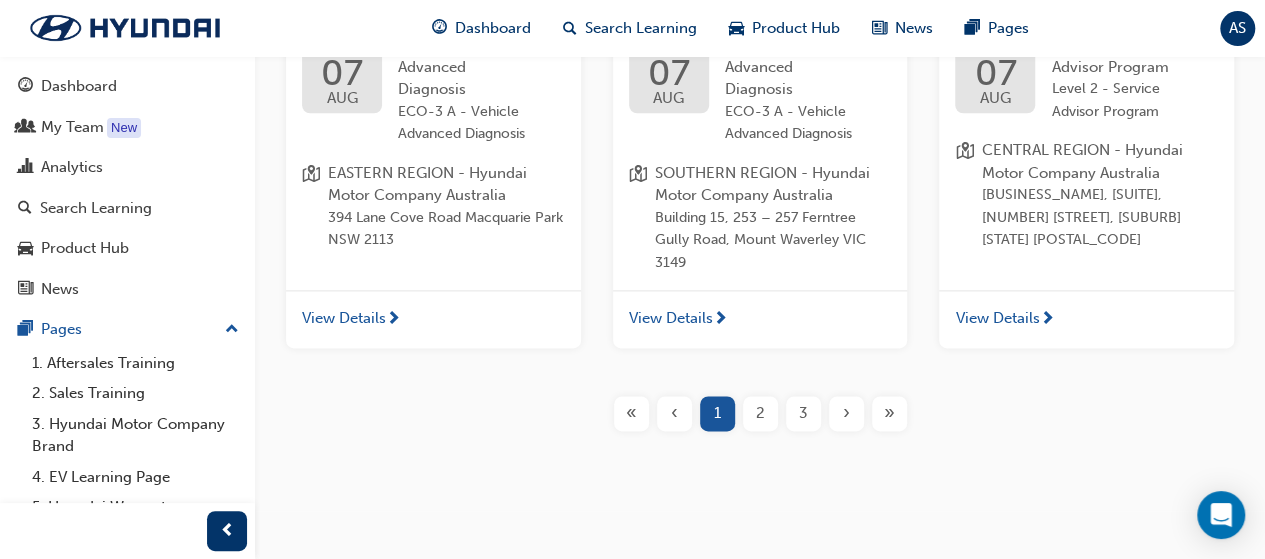 click on "»" at bounding box center [889, 413] 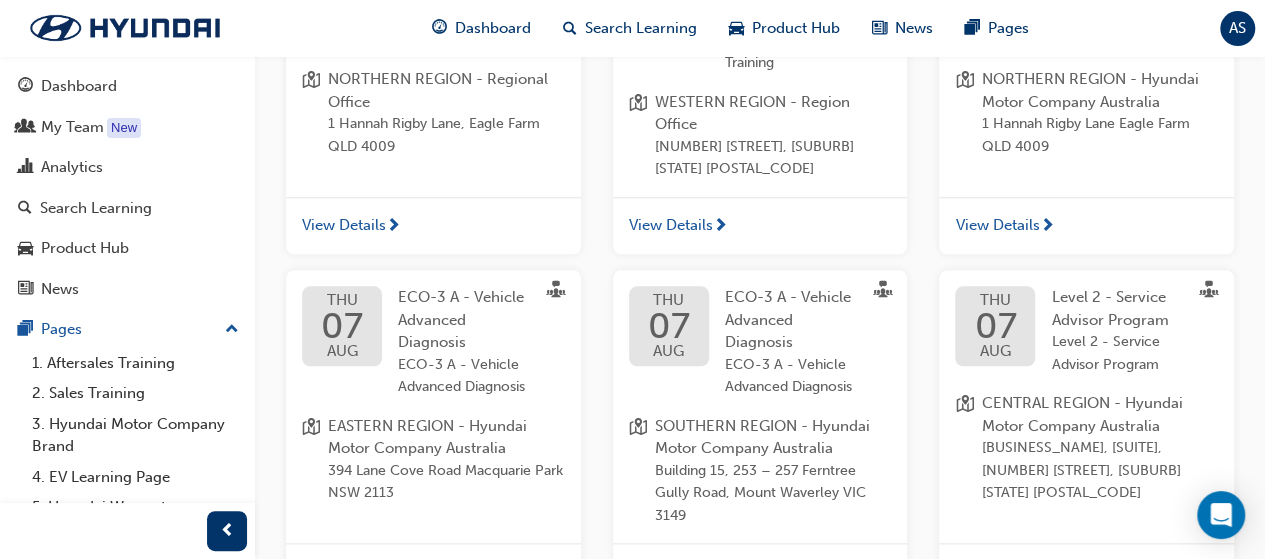 scroll, scrollTop: 861, scrollLeft: 0, axis: vertical 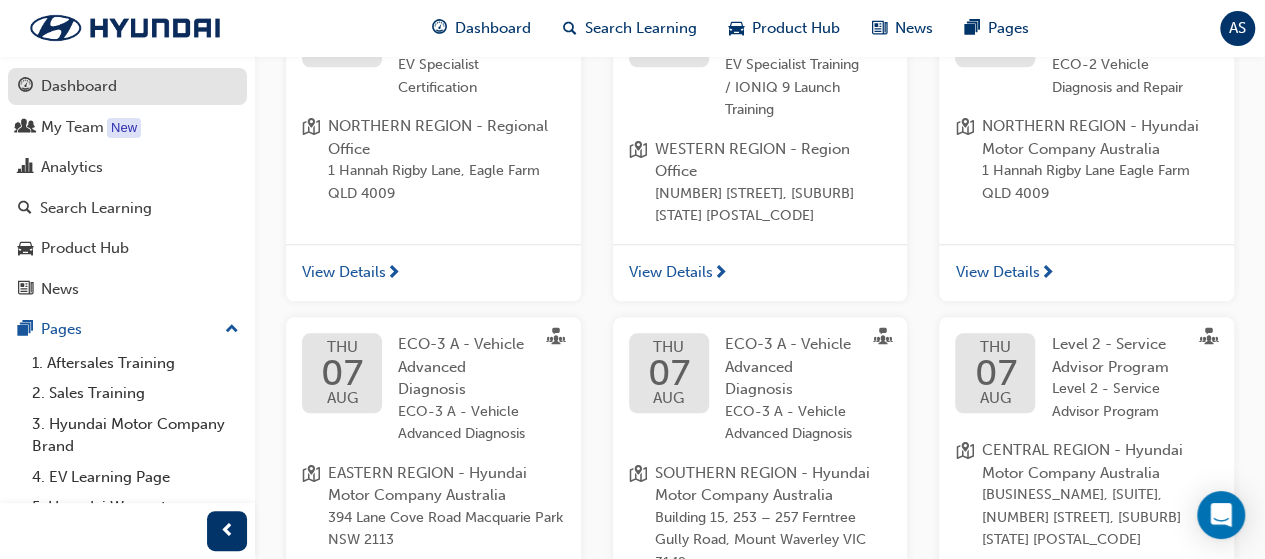 click on "Dashboard" at bounding box center [79, 86] 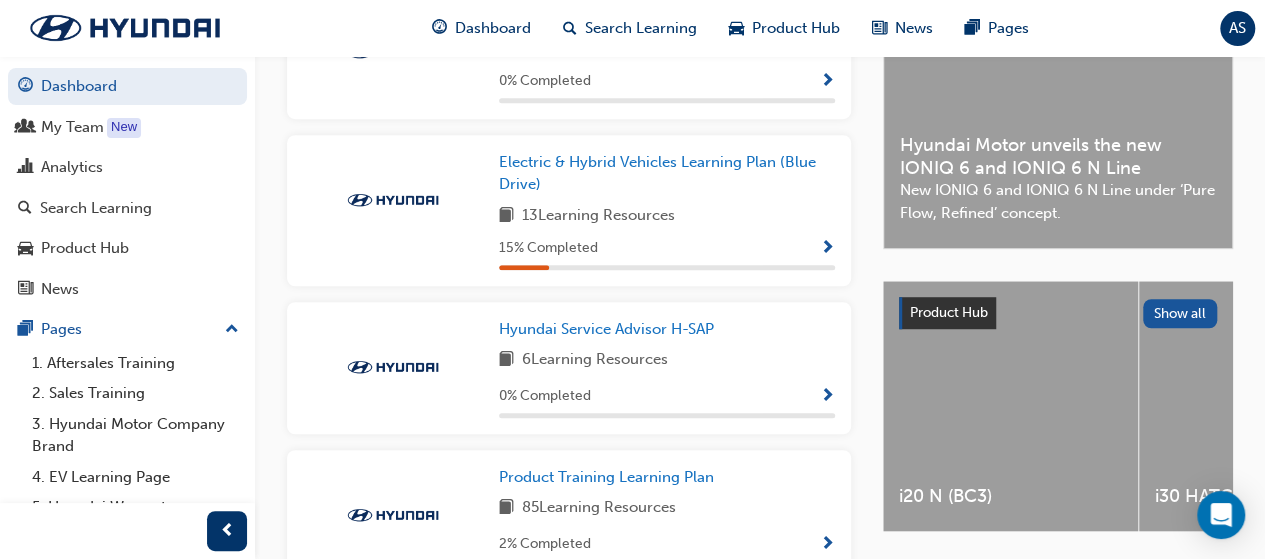 scroll, scrollTop: 589, scrollLeft: 0, axis: vertical 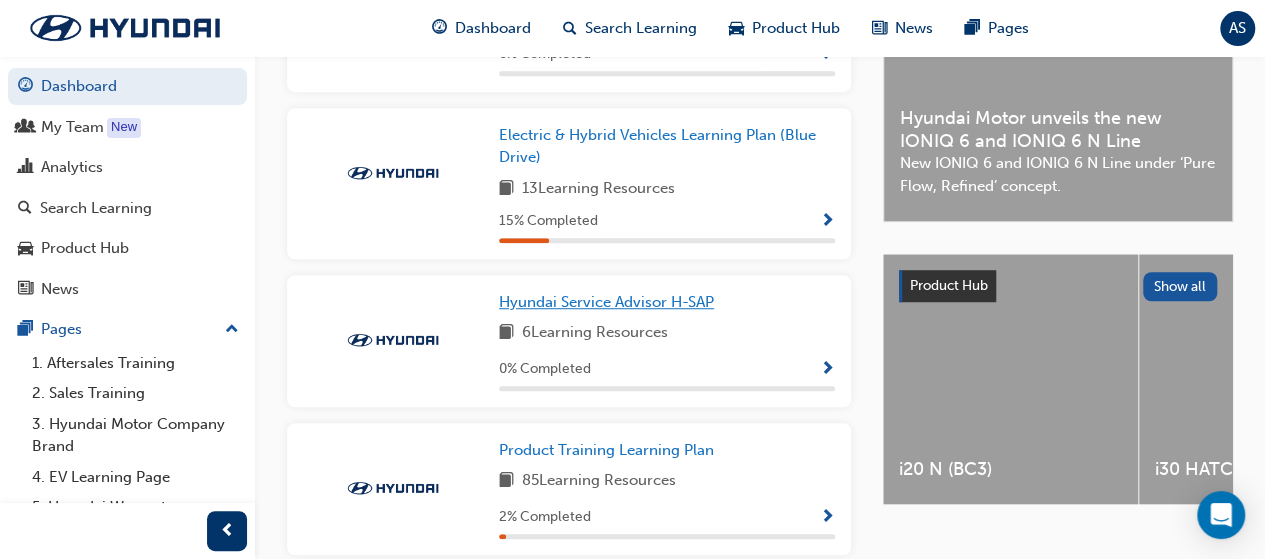 click on "Hyundai Service Advisor H-SAP" at bounding box center [606, 302] 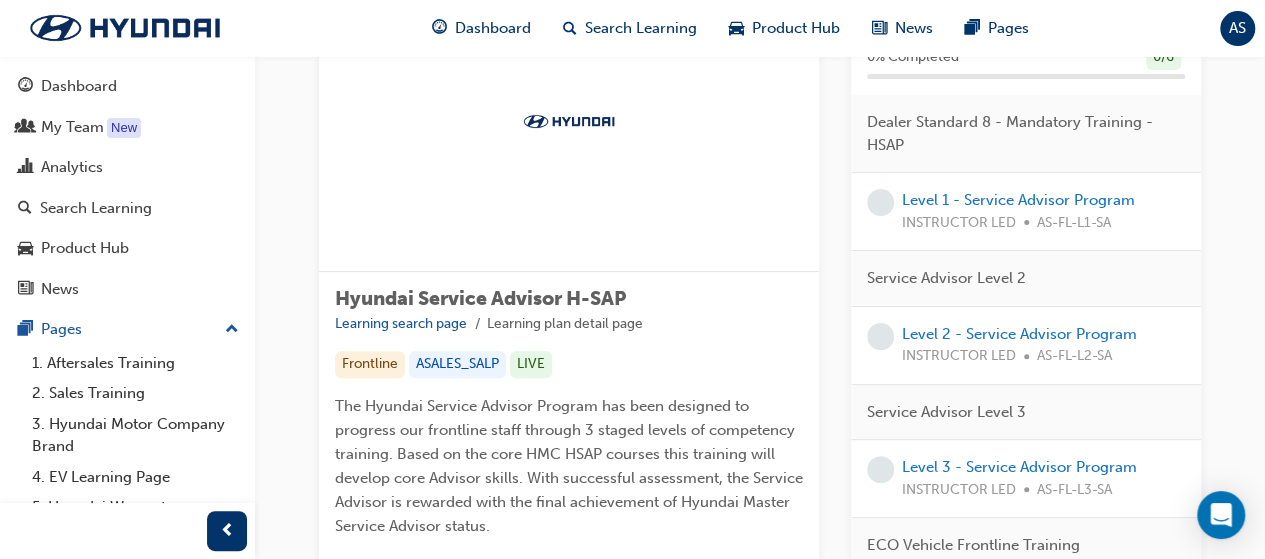scroll, scrollTop: 100, scrollLeft: 0, axis: vertical 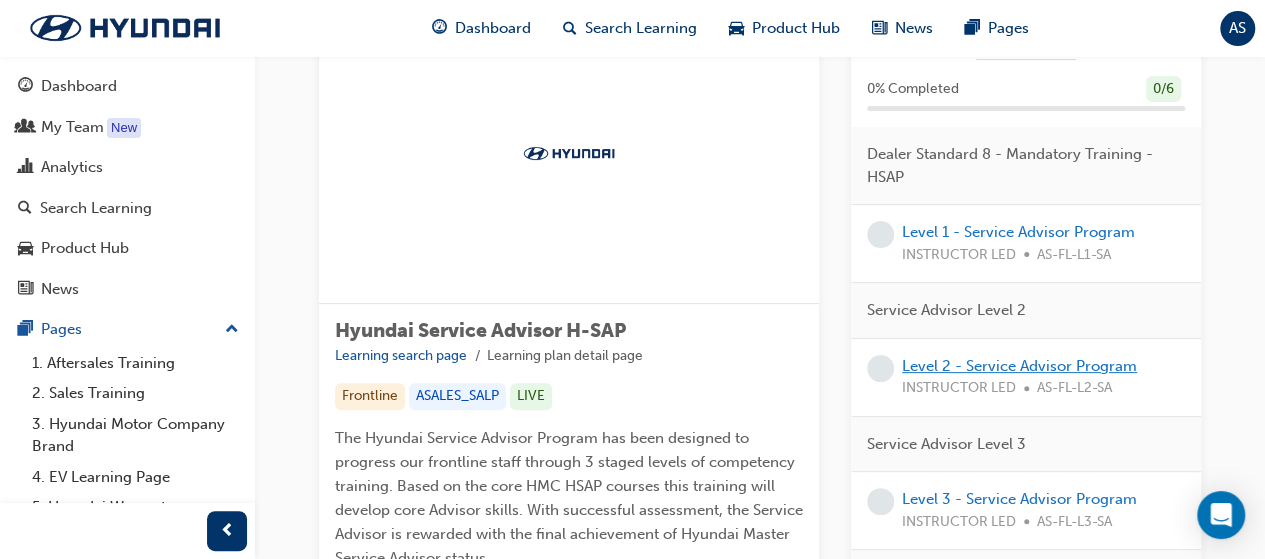 click on "Level 2 - Service Advisor Program" at bounding box center (1019, 366) 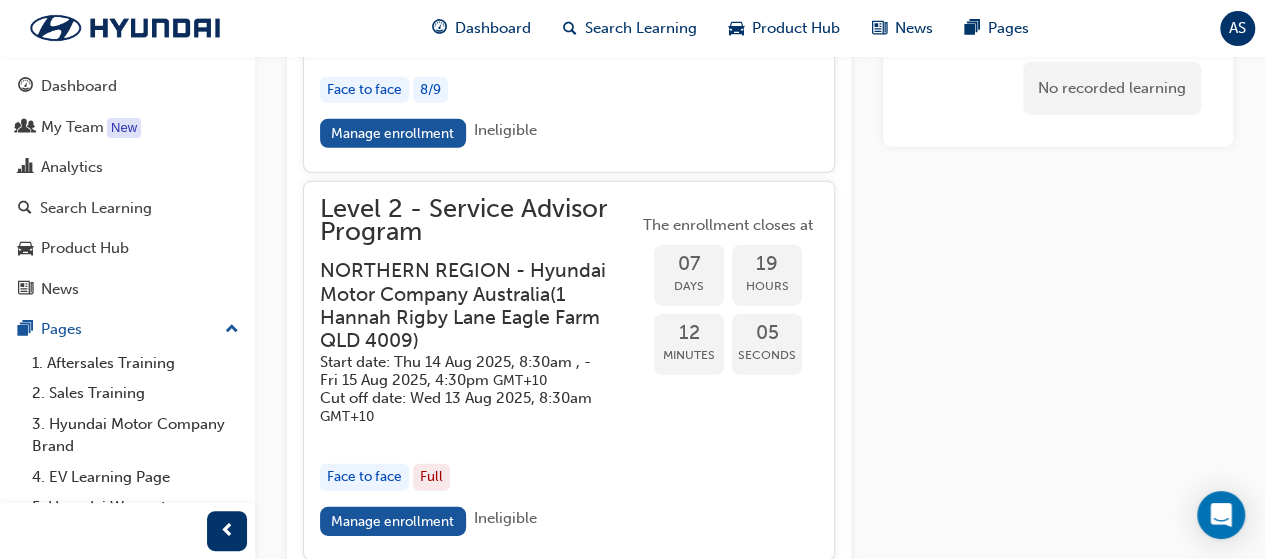 scroll, scrollTop: 2821, scrollLeft: 0, axis: vertical 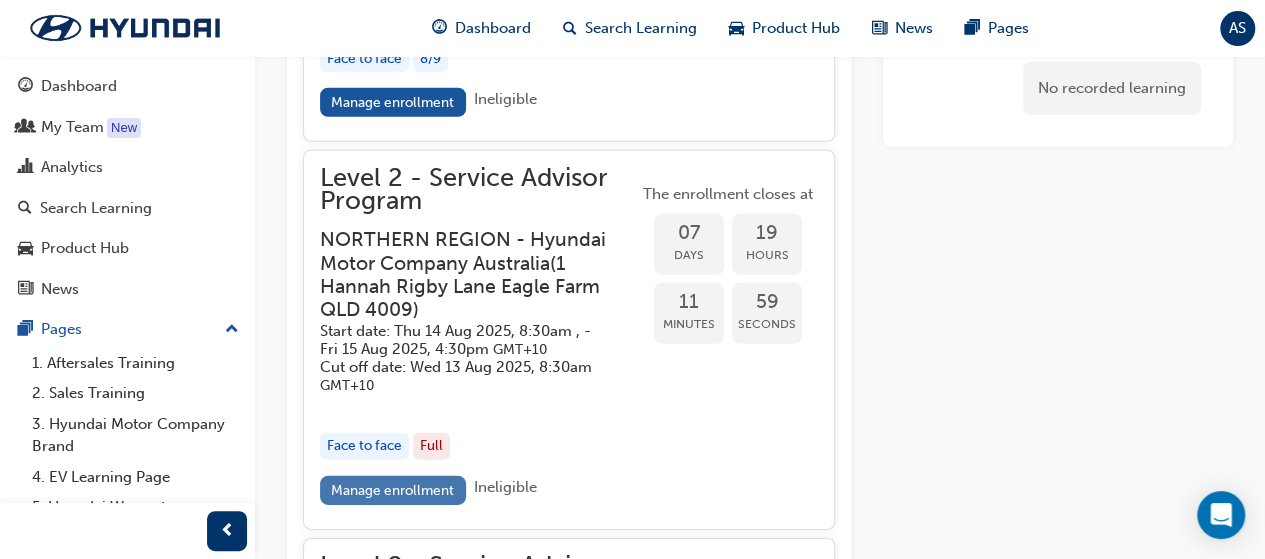 click on "Manage enrollment" at bounding box center [393, 490] 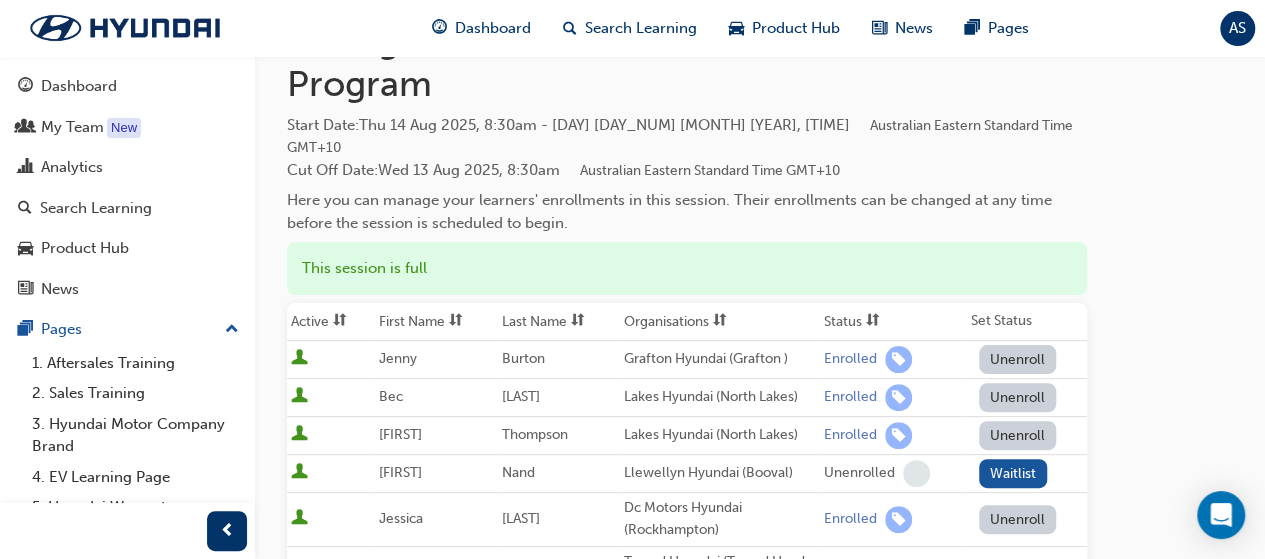 scroll, scrollTop: 0, scrollLeft: 0, axis: both 